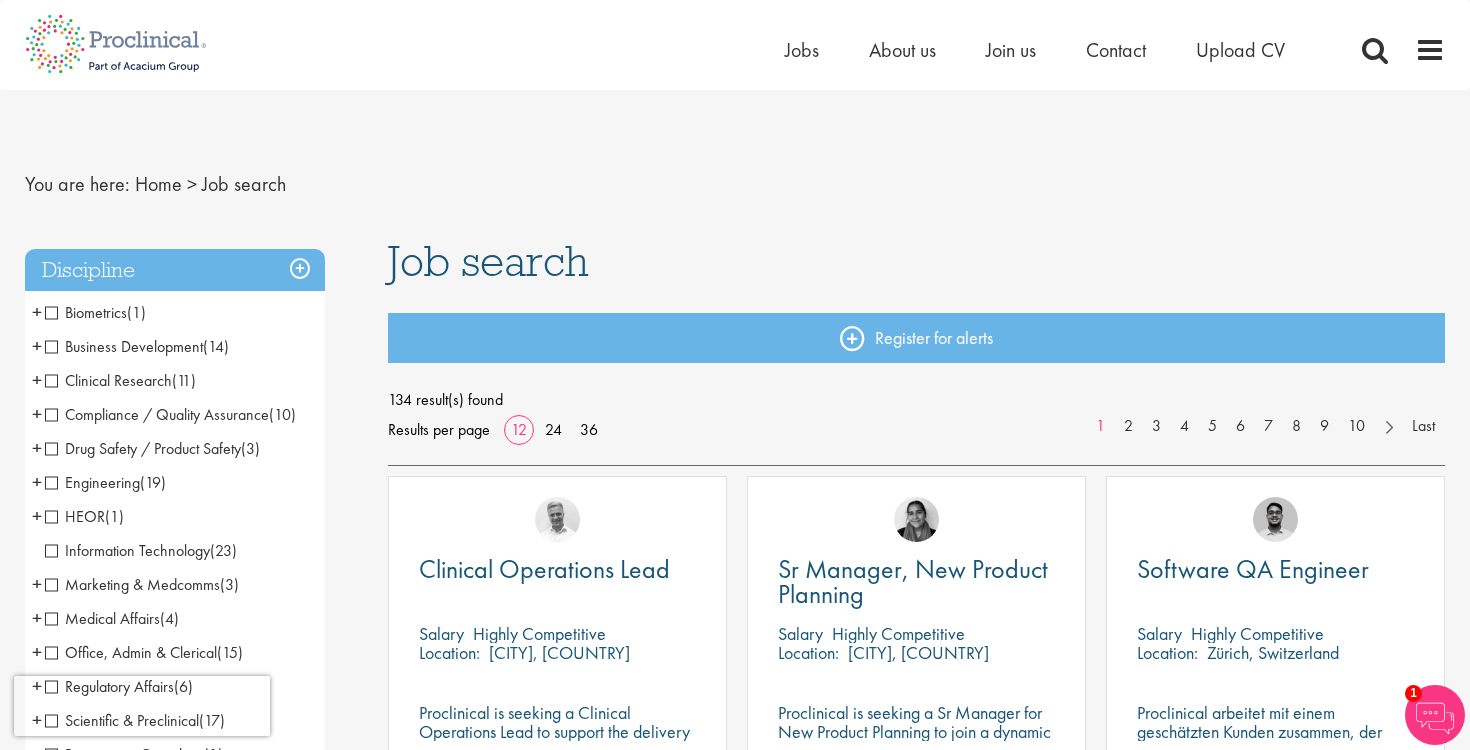 scroll, scrollTop: 0, scrollLeft: 0, axis: both 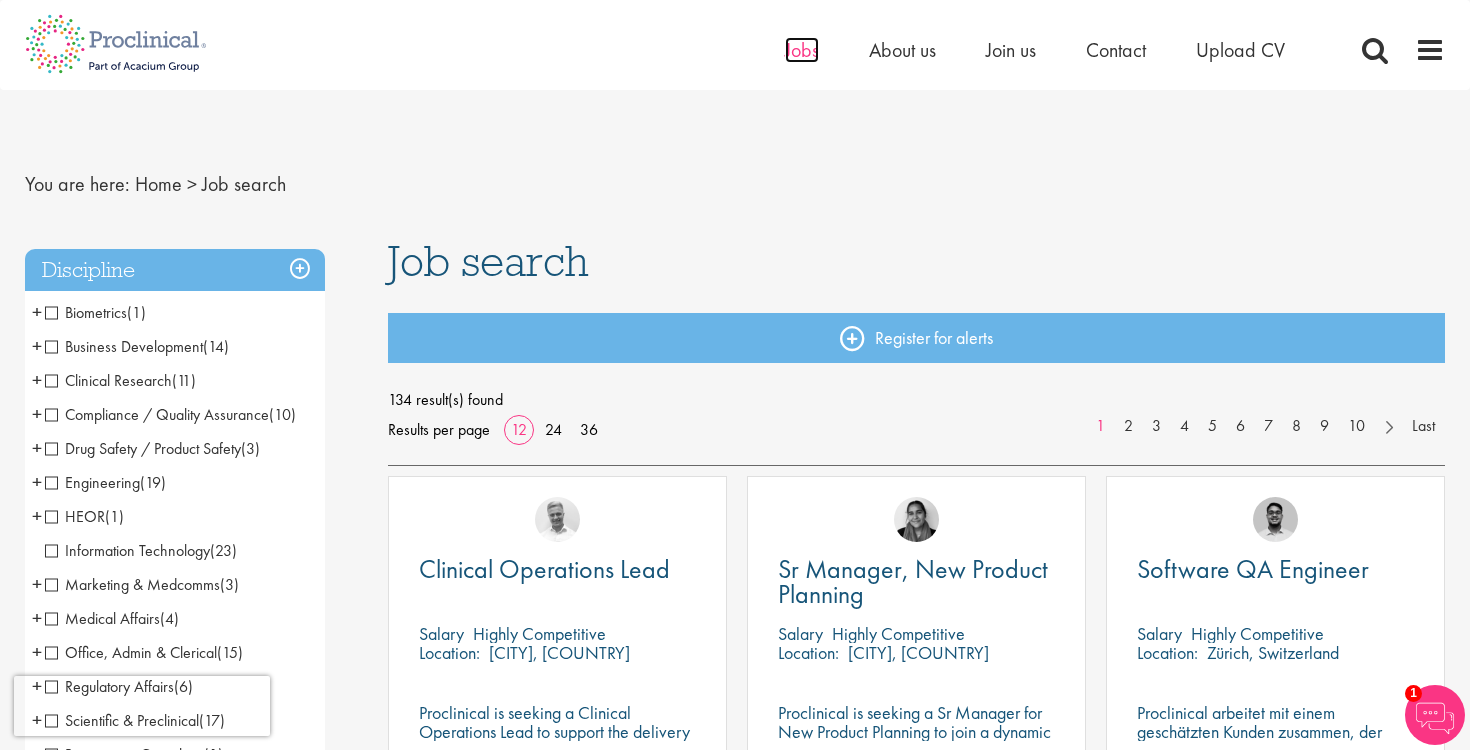 click on "Jobs" at bounding box center [802, 50] 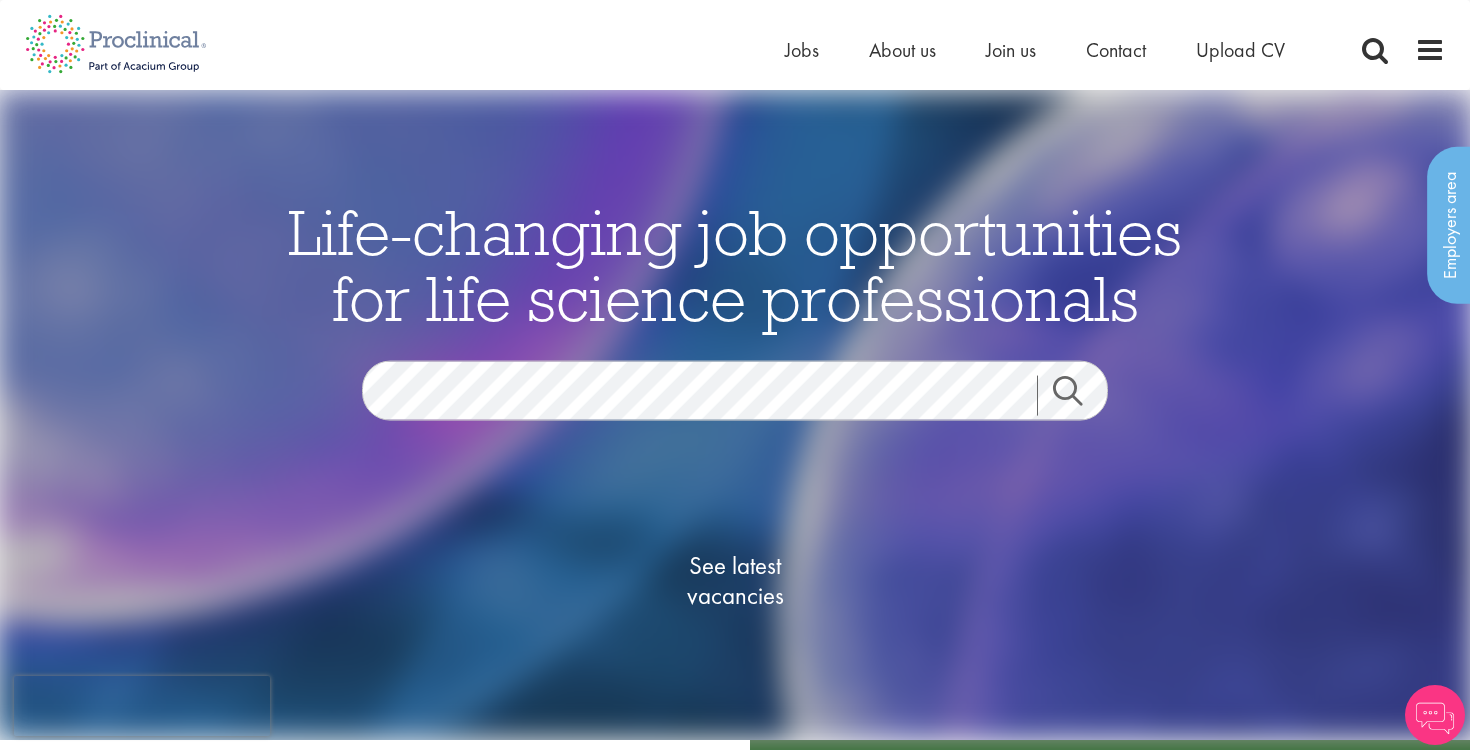 scroll, scrollTop: 0, scrollLeft: 0, axis: both 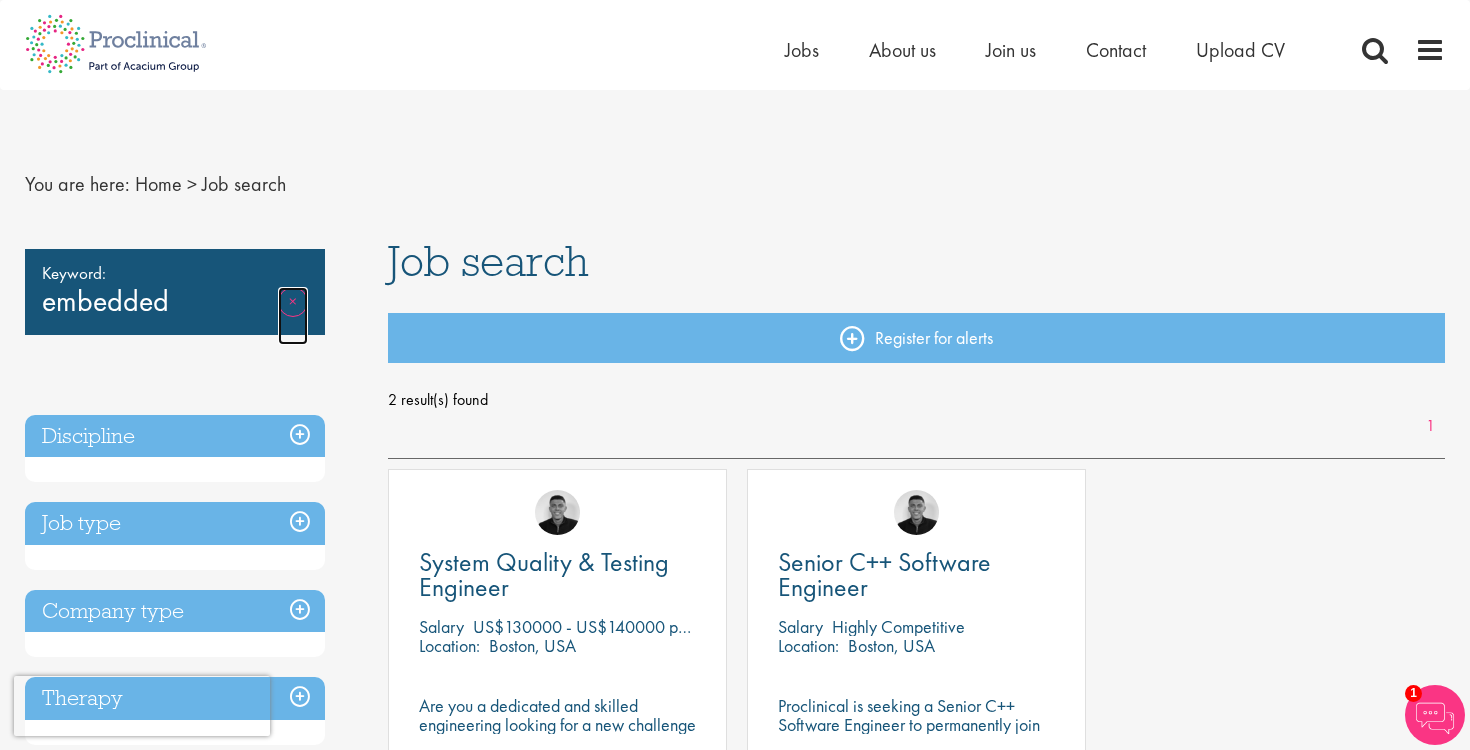 click on "Remove" at bounding box center (293, 316) 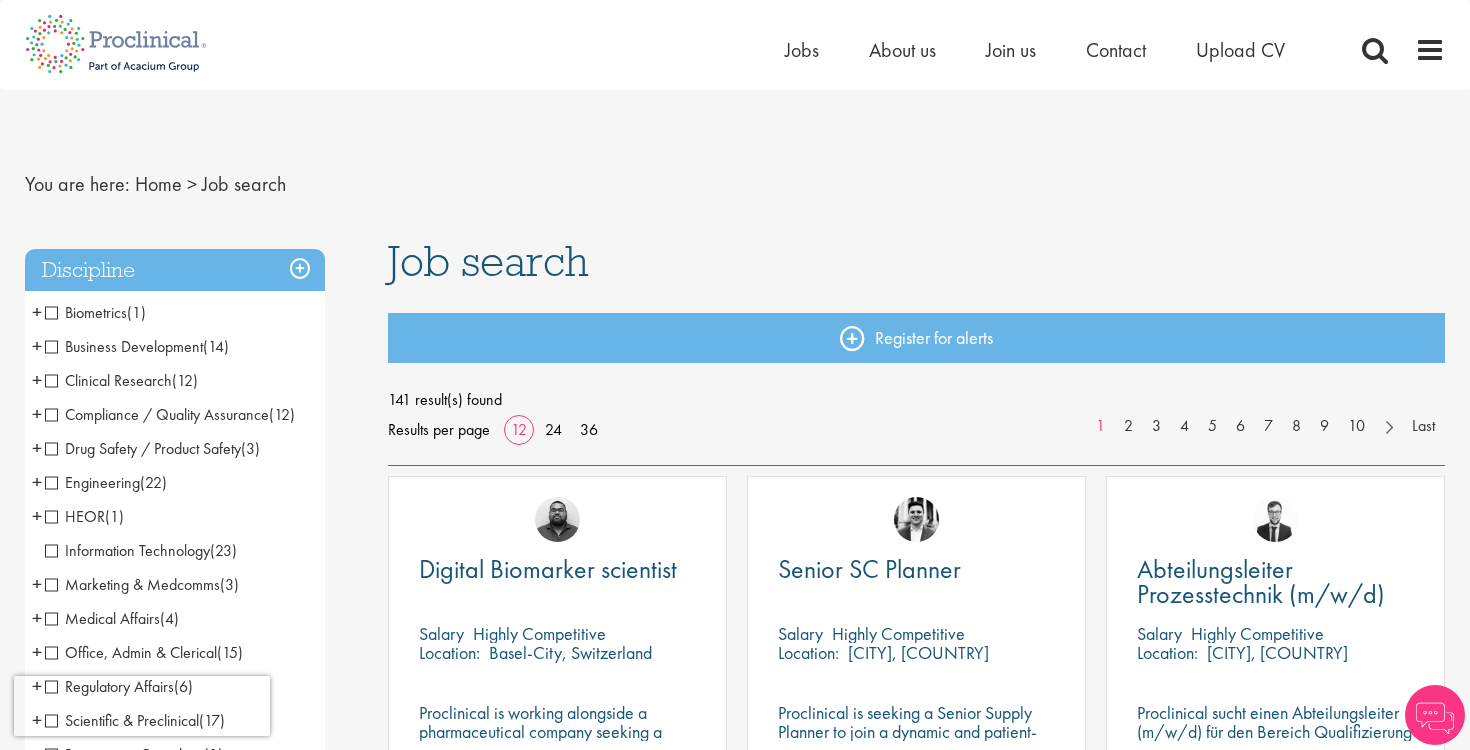 scroll, scrollTop: 0, scrollLeft: 0, axis: both 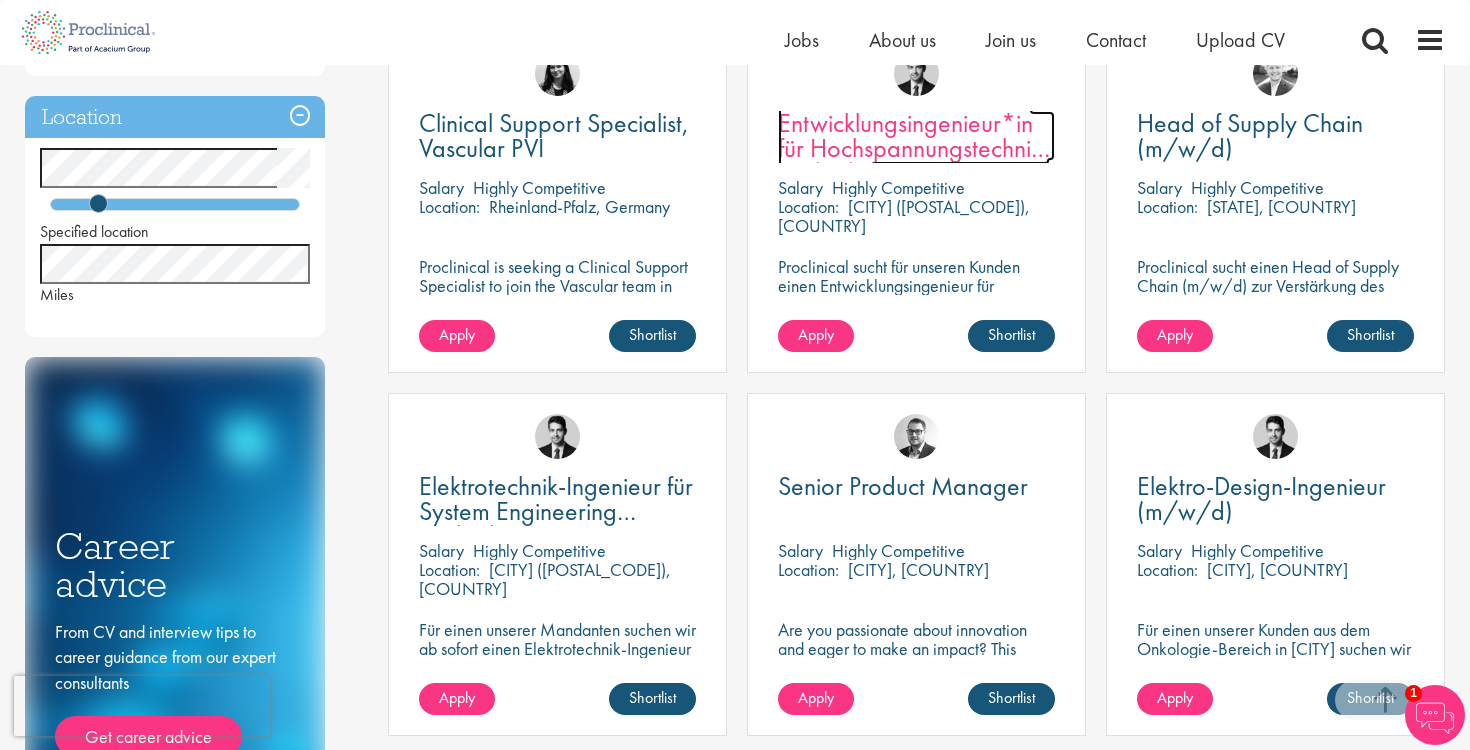 click on "Entwicklungsingenieur*in für Hochspannungstechnik (m/w/d)" at bounding box center [914, 148] 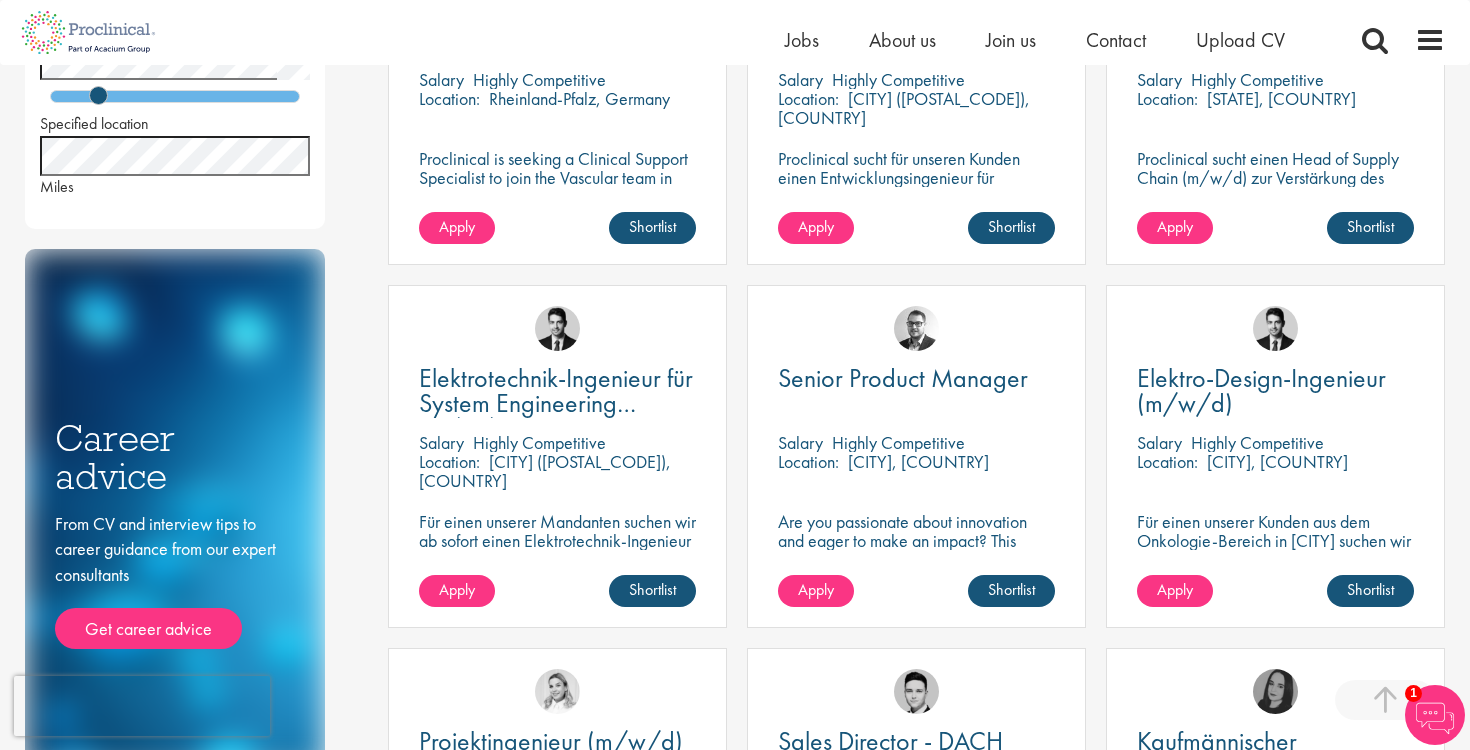 scroll, scrollTop: 1081, scrollLeft: 0, axis: vertical 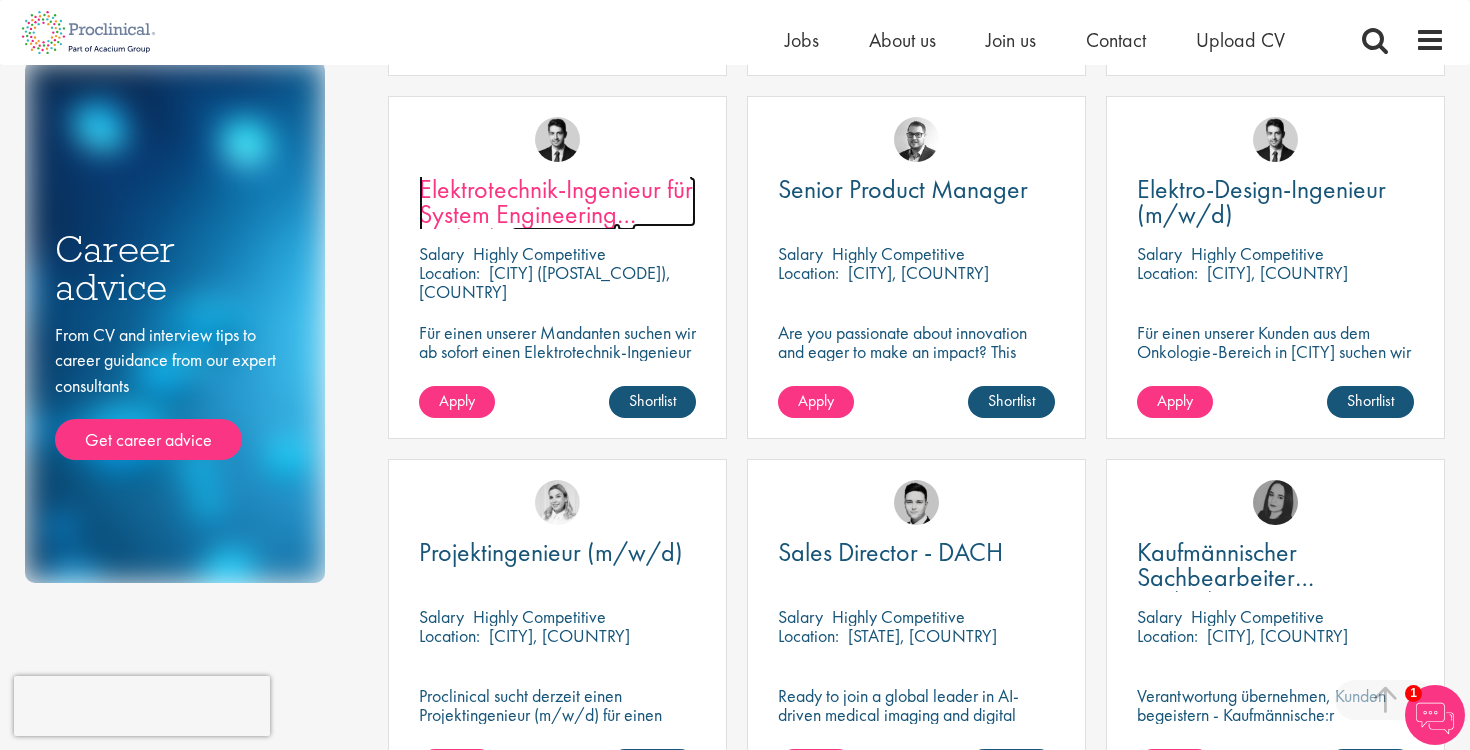 click on "Elektrotechnik-Ingenieur für System Engineering (m/w/d)" at bounding box center [556, 214] 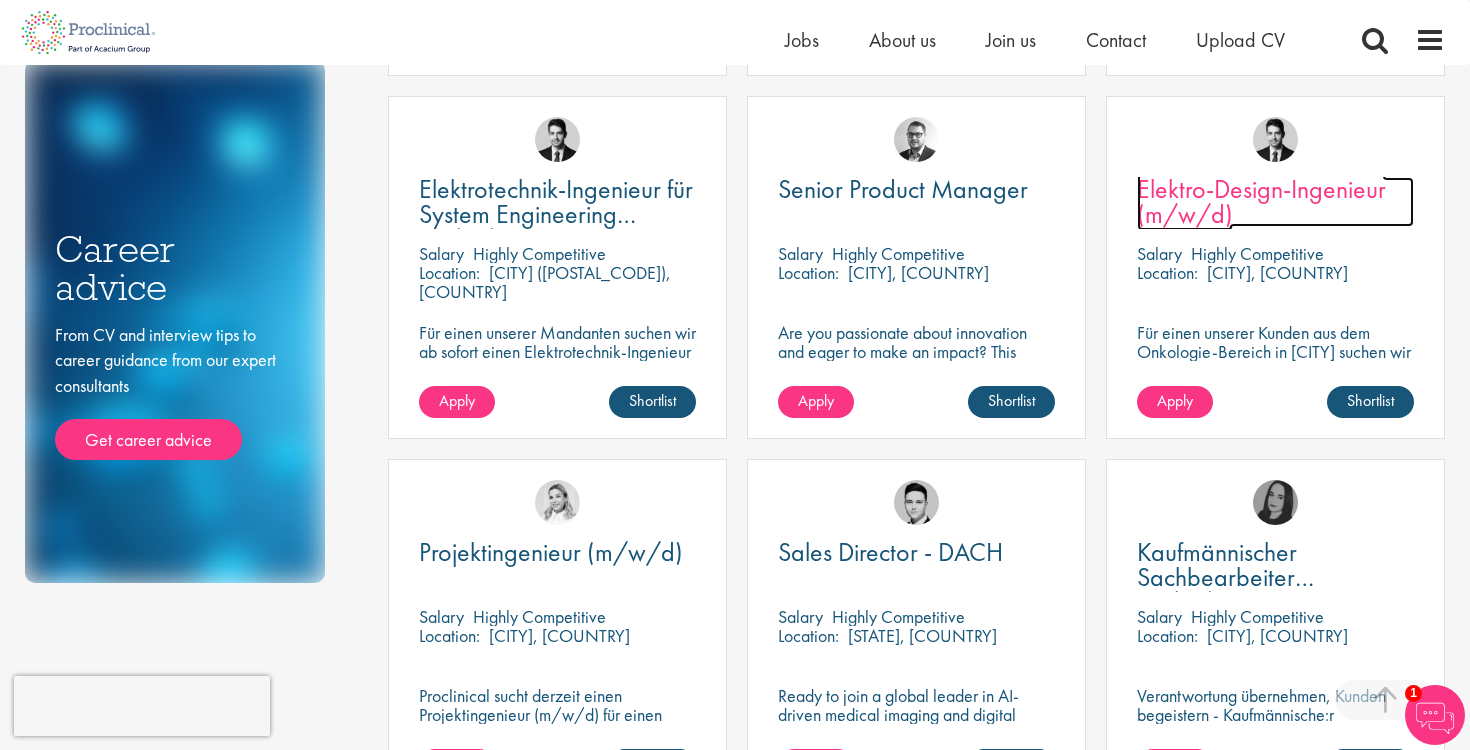 click on "Elektro-Design-Ingenieur (m/w/d)" at bounding box center [1261, 201] 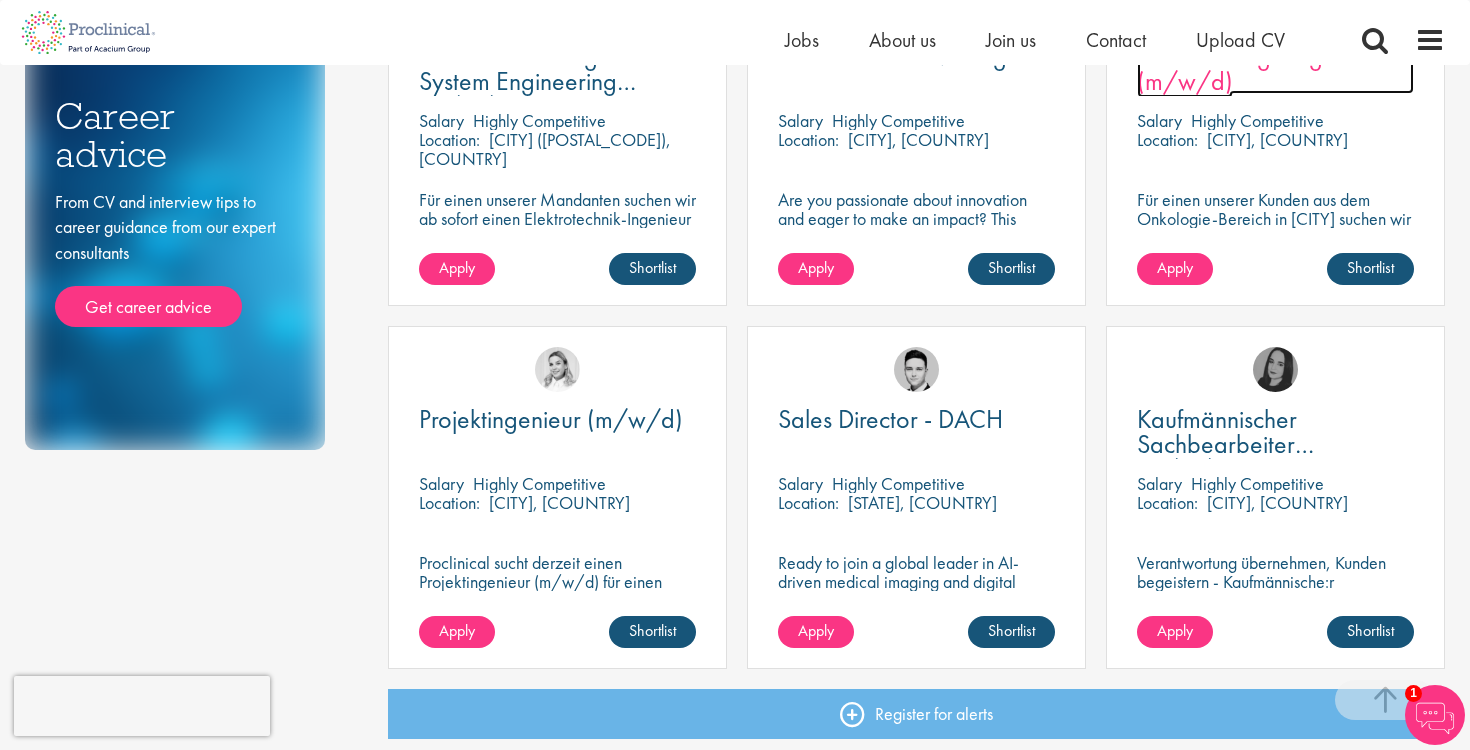 scroll, scrollTop: 1415, scrollLeft: 0, axis: vertical 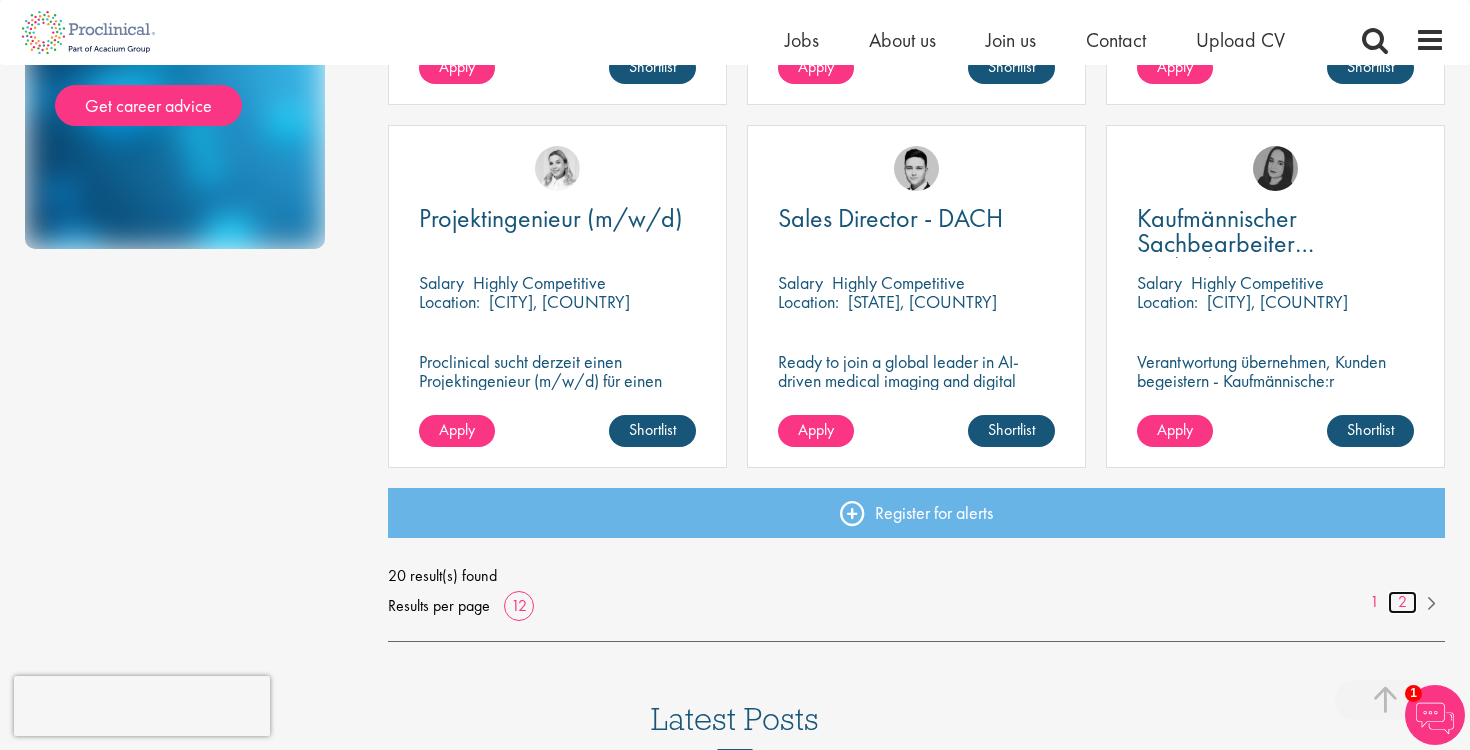 click on "2" at bounding box center [1402, 602] 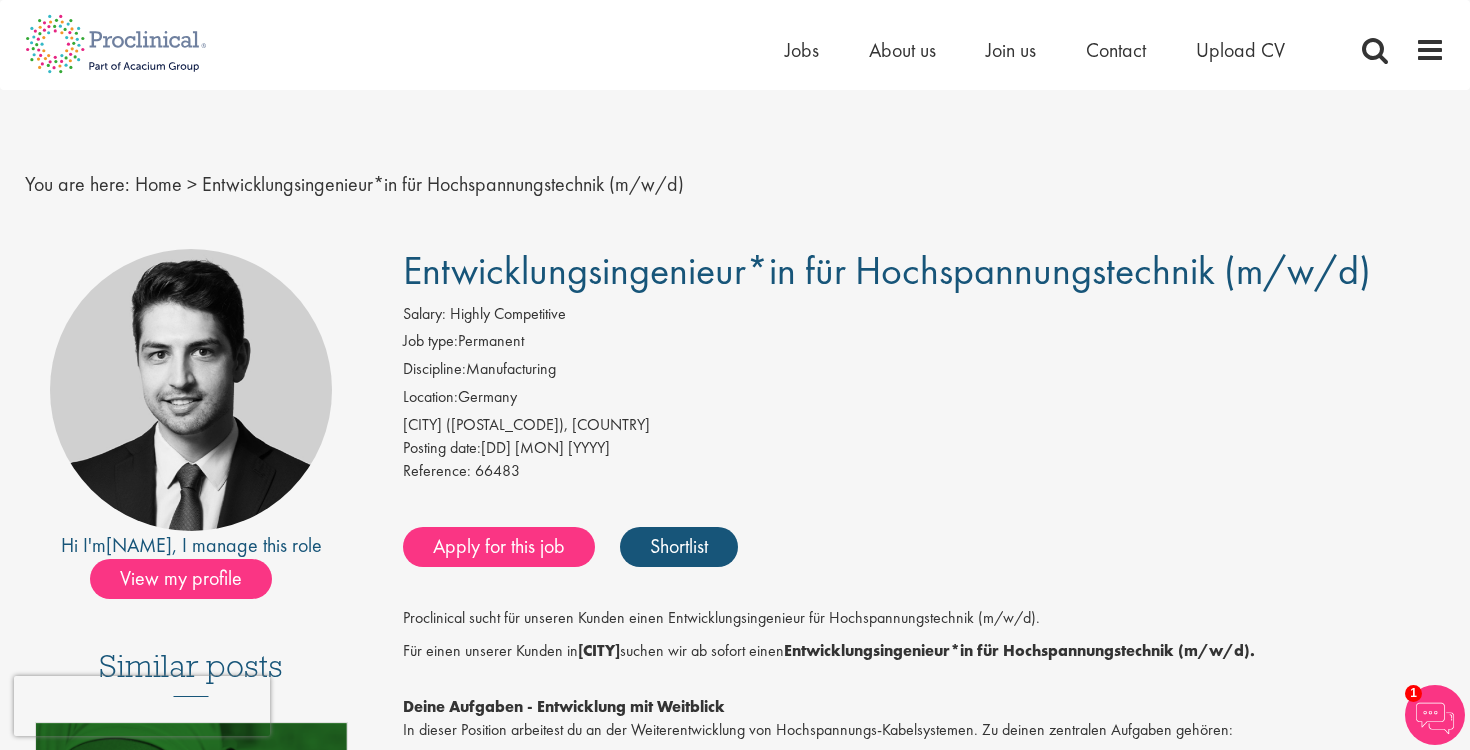 scroll, scrollTop: 0, scrollLeft: 0, axis: both 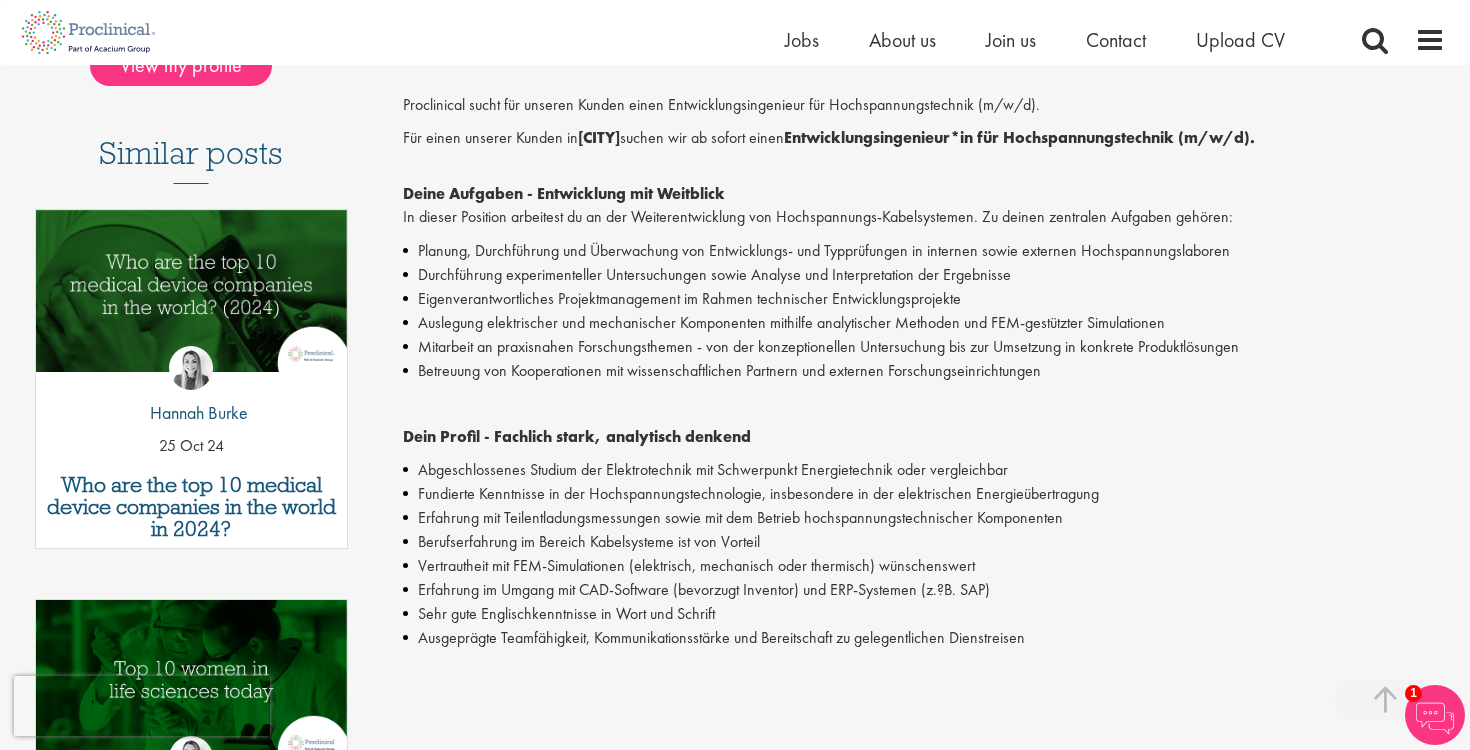 click on "Erfahrung im Umgang mit CAD-Software (bevorzugt Inventor) und ERP-Systemen (z.?B. SAP)" at bounding box center [924, 590] 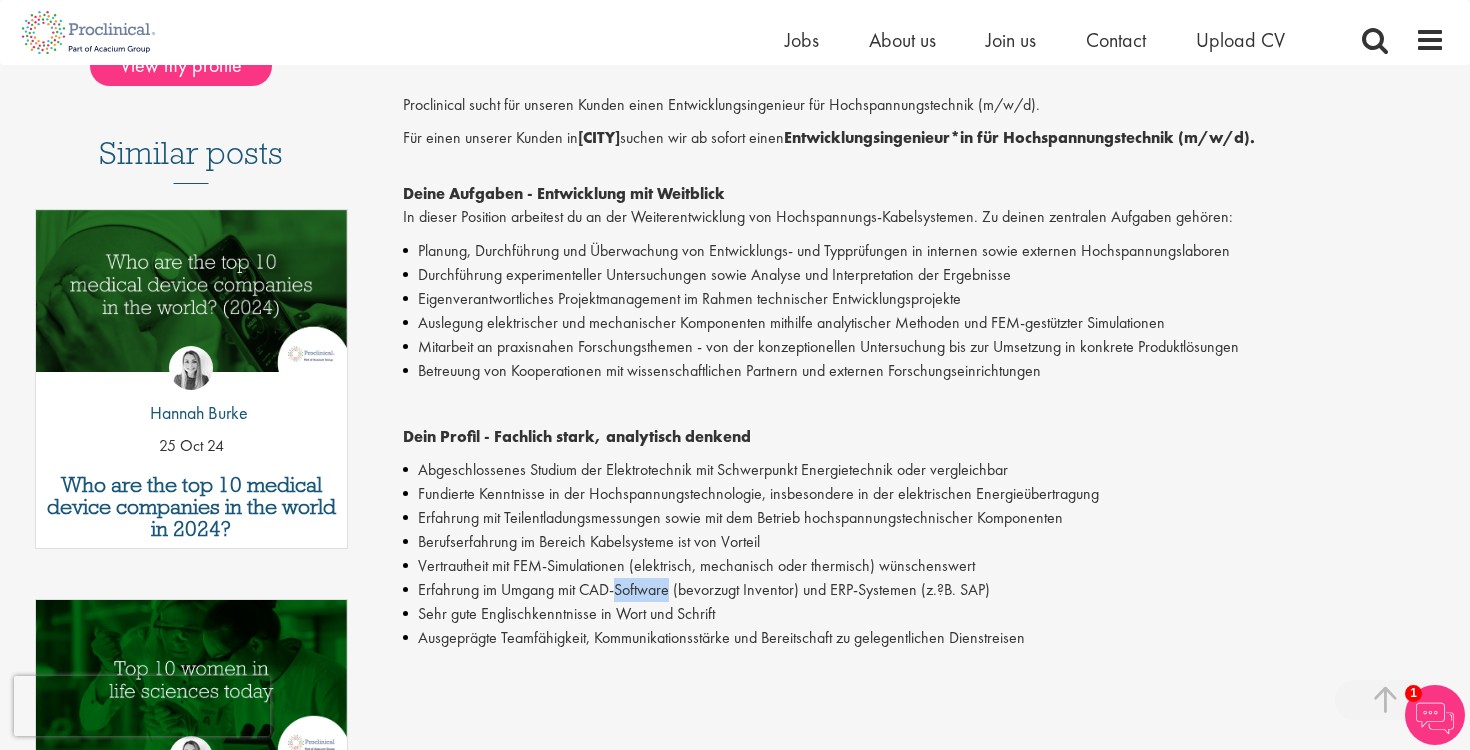 click on "Erfahrung im Umgang mit CAD-Software (bevorzugt Inventor) und ERP-Systemen (z.?B. SAP)" at bounding box center [924, 590] 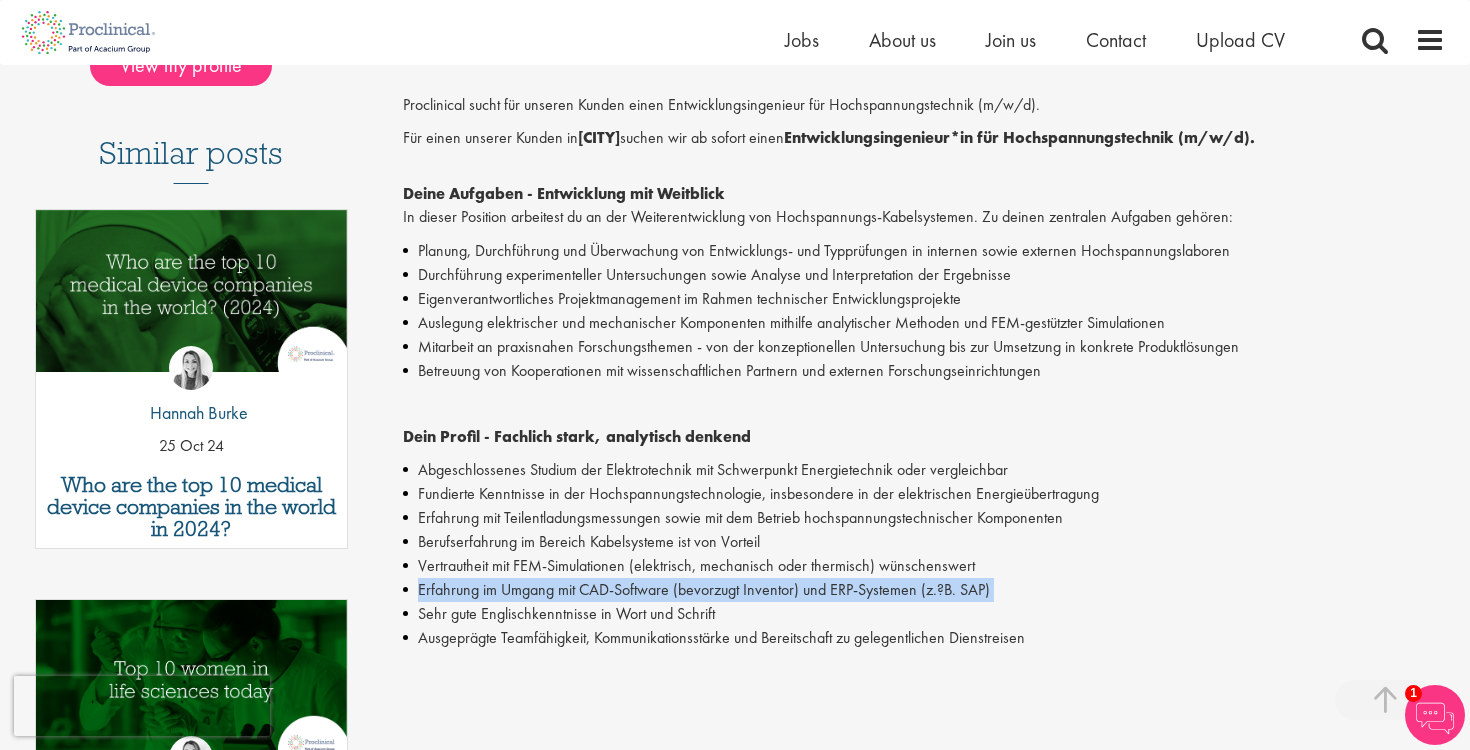 click on "Erfahrung im Umgang mit CAD-Software (bevorzugt Inventor) und ERP-Systemen (z.?B. SAP)" at bounding box center (924, 590) 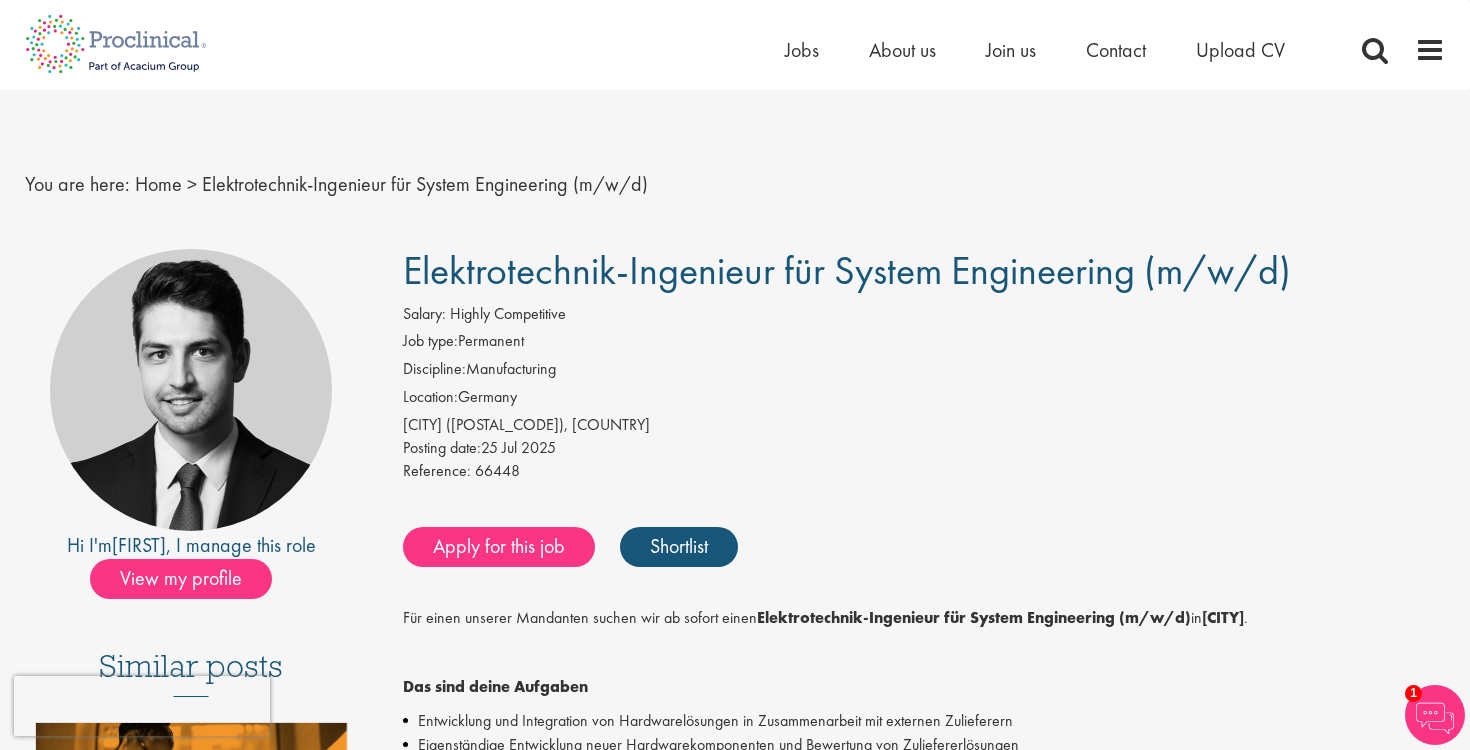scroll, scrollTop: 0, scrollLeft: 0, axis: both 